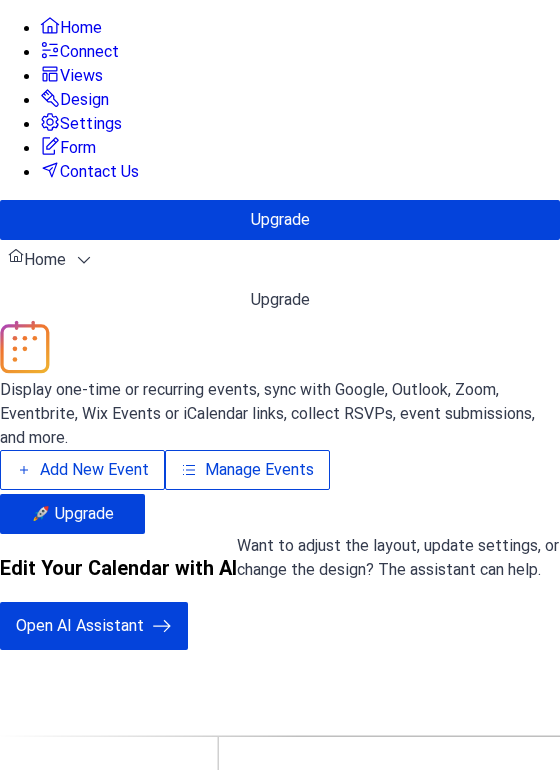 scroll, scrollTop: 0, scrollLeft: 0, axis: both 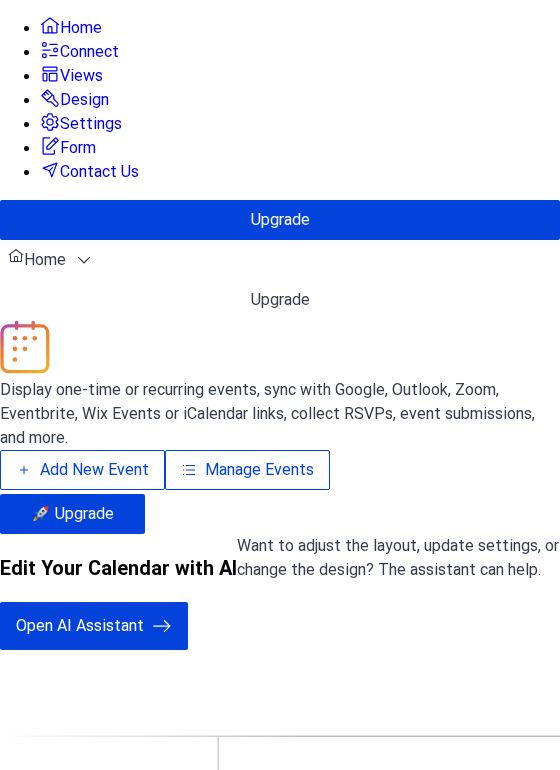 click on "Design" at bounding box center (84, 100) 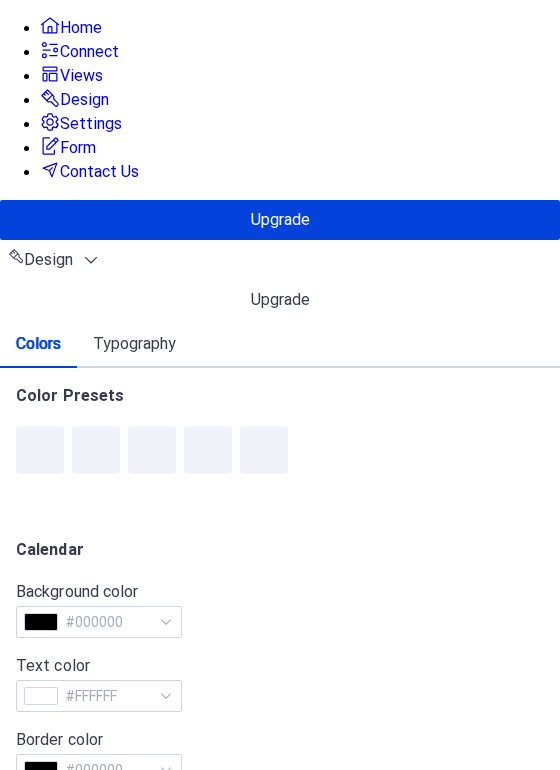 scroll, scrollTop: 378, scrollLeft: 0, axis: vertical 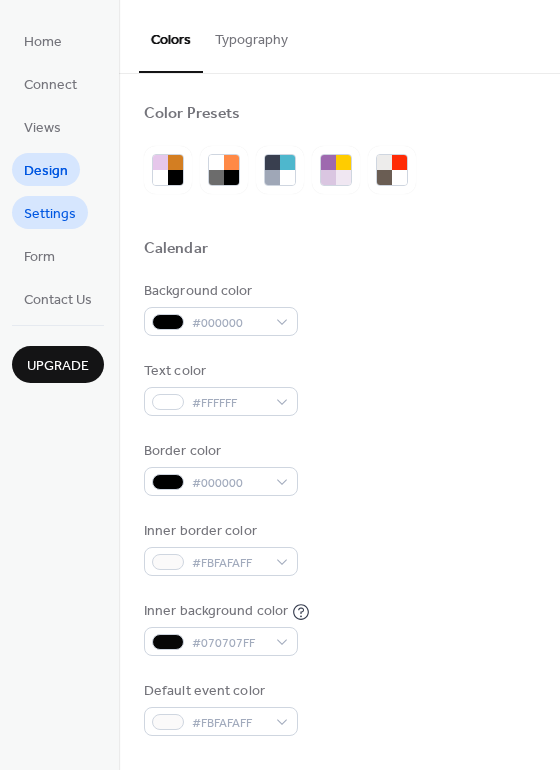 click on "Settings" at bounding box center (50, 214) 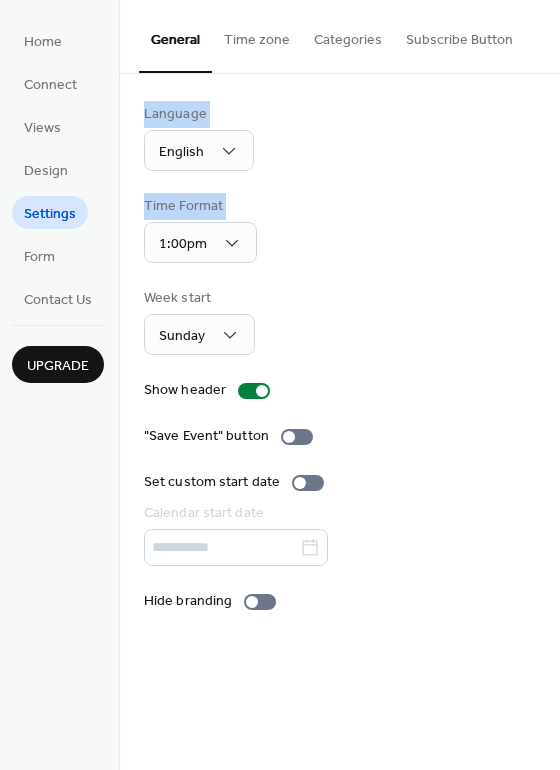 drag, startPoint x: 554, startPoint y: 92, endPoint x: 543, endPoint y: 229, distance: 137.4409 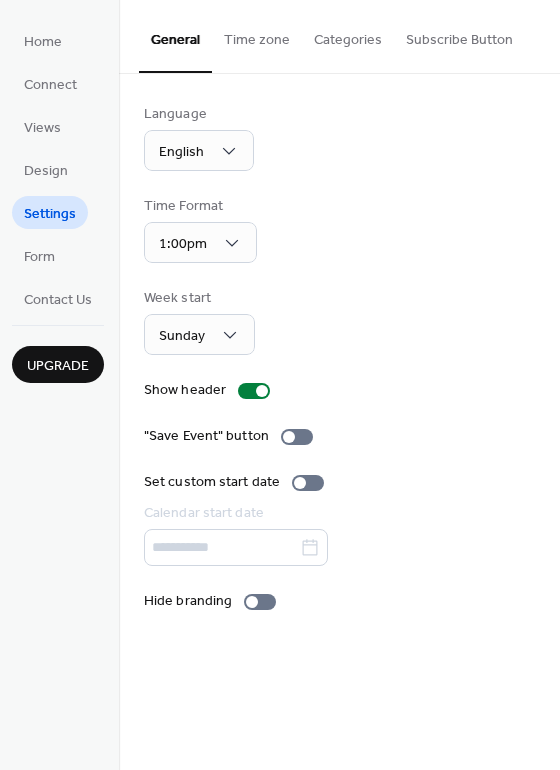 click on "Week start Sunday" at bounding box center (339, 321) 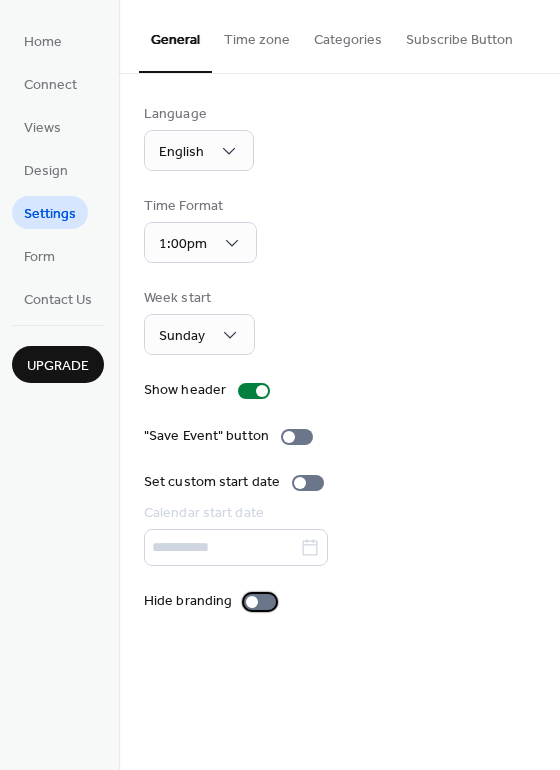 click at bounding box center [252, 602] 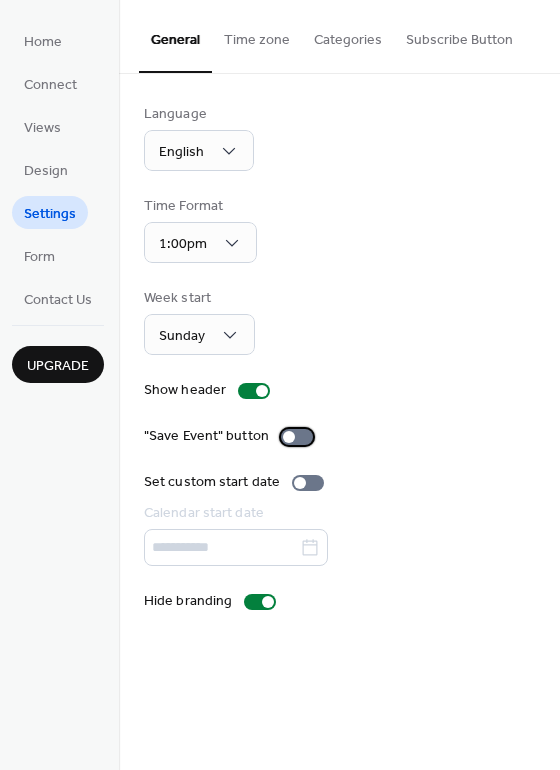 click at bounding box center [289, 437] 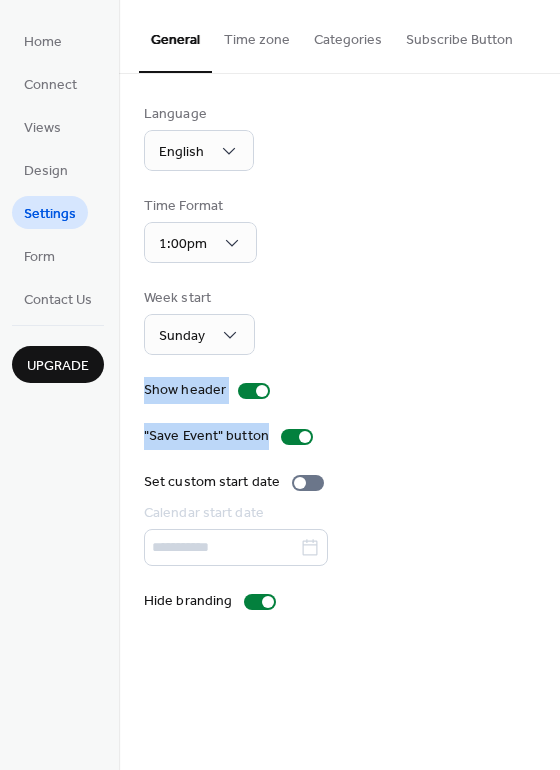 click on "Language English Time Format [TIME] Week start Sunday Show header "Save Event" button Set custom start date Calendar start date Hide branding" at bounding box center [339, 358] 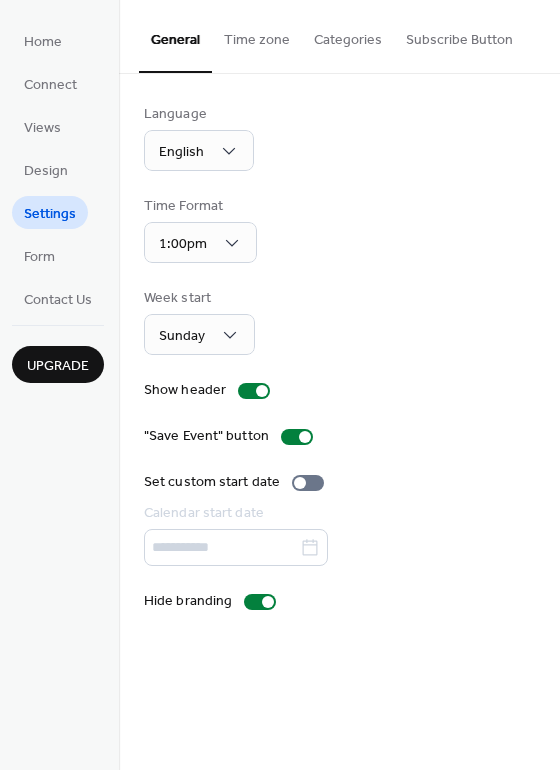 click on "Show header" at bounding box center (339, 390) 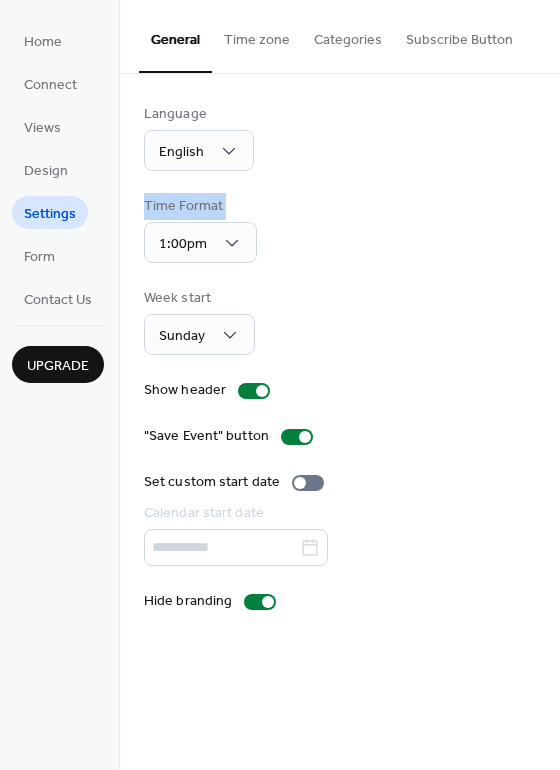 drag, startPoint x: 553, startPoint y: 247, endPoint x: 550, endPoint y: 142, distance: 105.04285 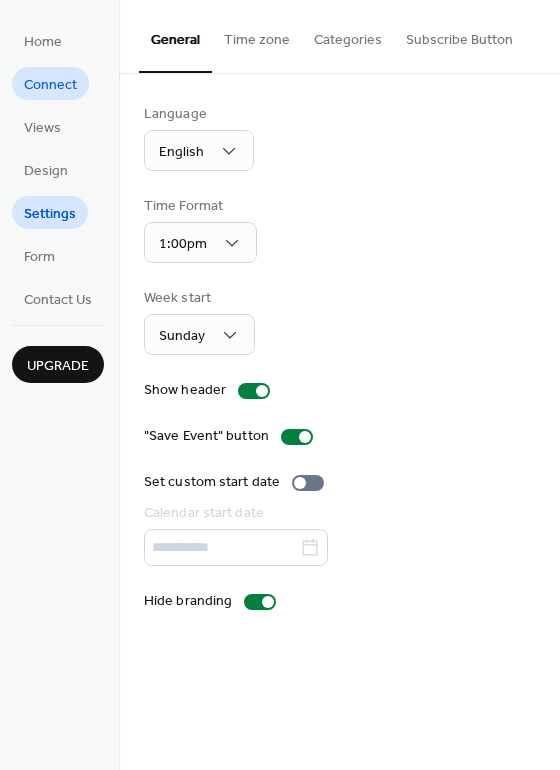 click on "Connect" at bounding box center [50, 85] 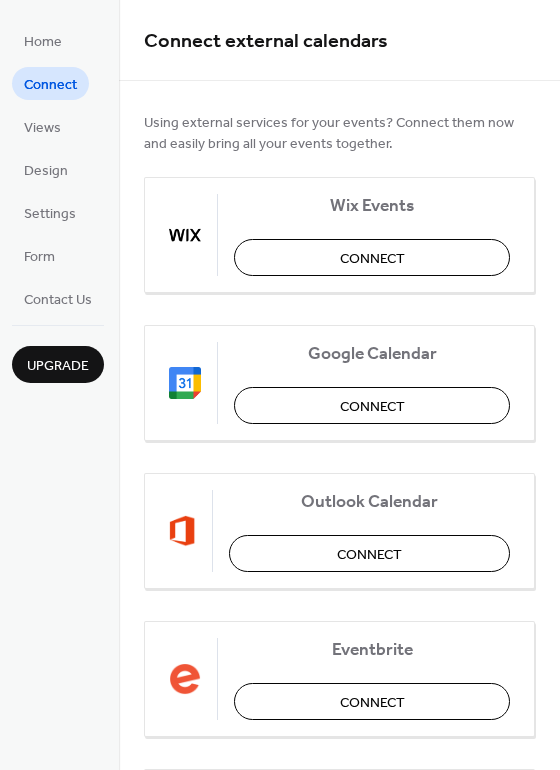 click on "Design" at bounding box center [46, 171] 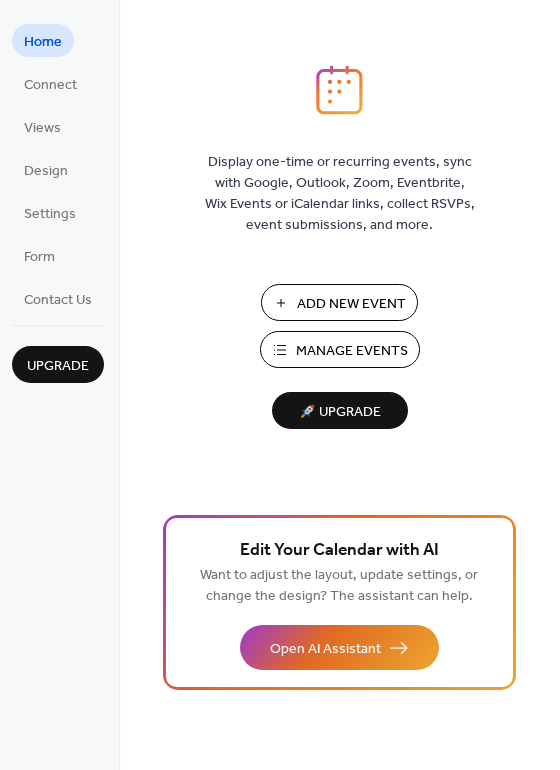 scroll, scrollTop: 0, scrollLeft: 0, axis: both 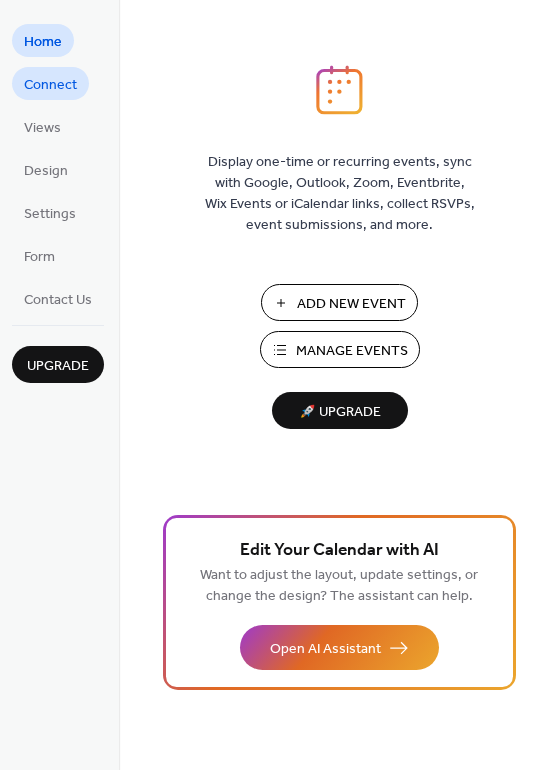 click on "Connect" at bounding box center [50, 85] 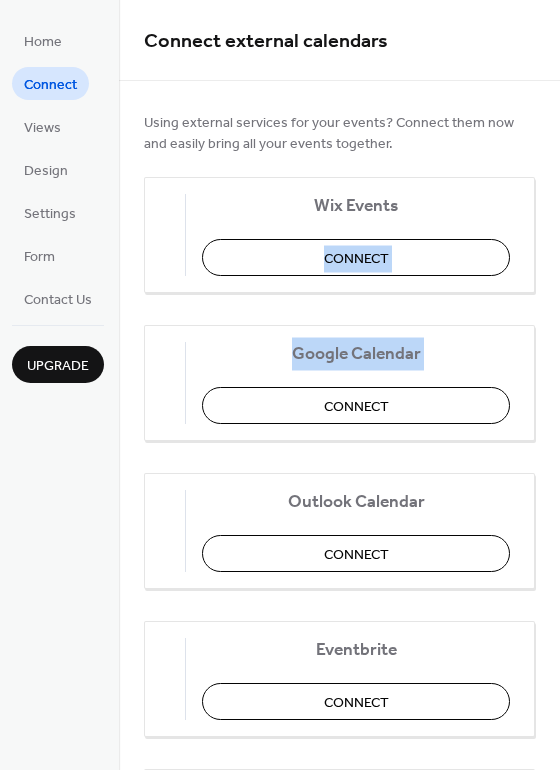 drag, startPoint x: 553, startPoint y: 196, endPoint x: 548, endPoint y: 375, distance: 179.06982 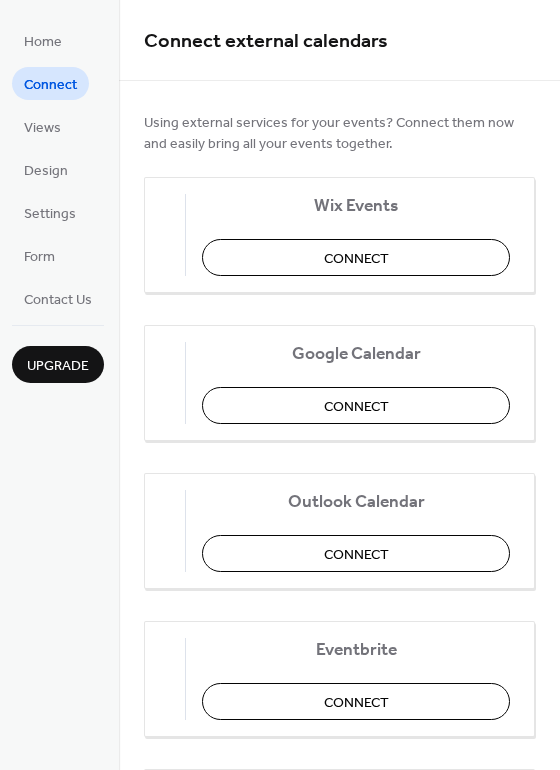 click on "Using external services for your events? Connect them now and easily bring all your events together. Wix Events Connect Google Calendar Connect Outlook Calendar Connect Eventbrite Connect Zoom Connect iCalendar Connect" at bounding box center (339, 572) 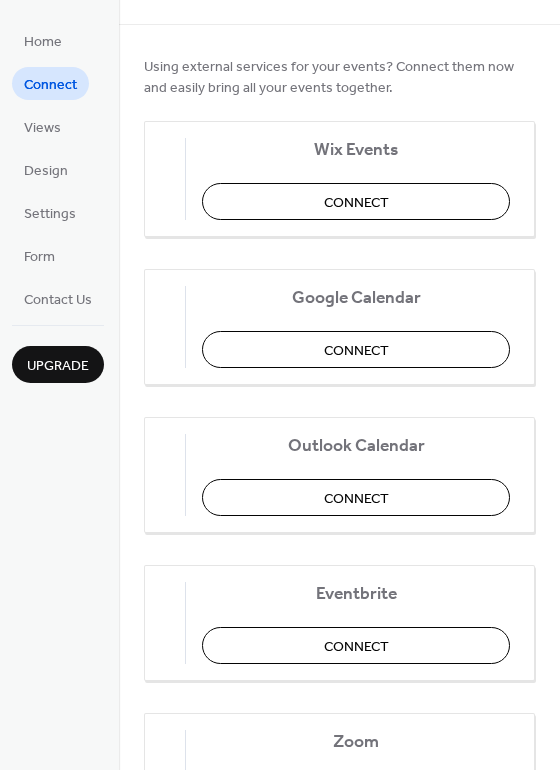 scroll, scrollTop: 0, scrollLeft: 0, axis: both 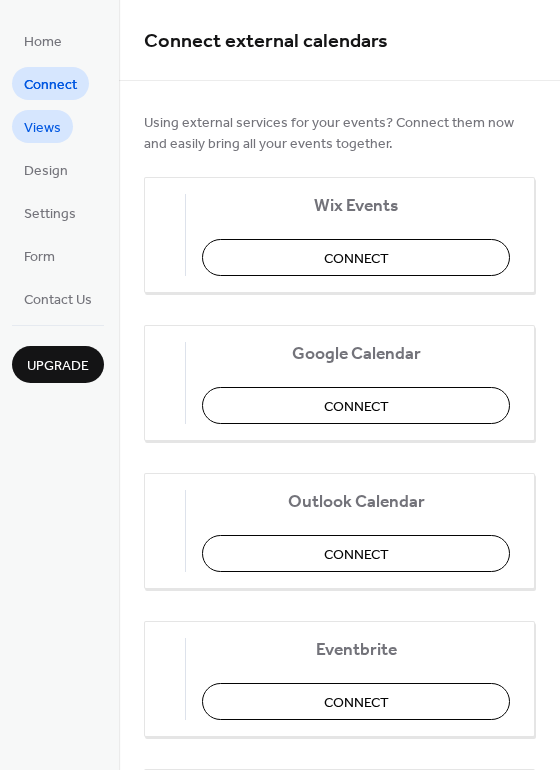 click on "Views" at bounding box center [42, 128] 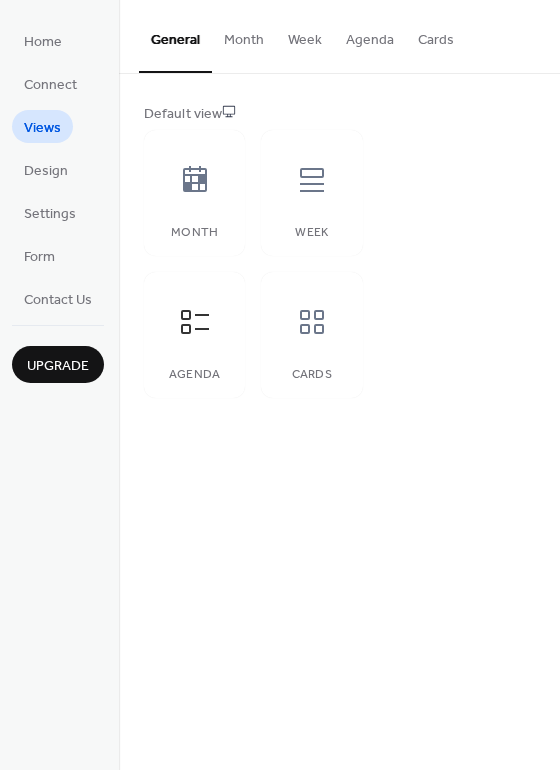 click on "Month" at bounding box center (244, 35) 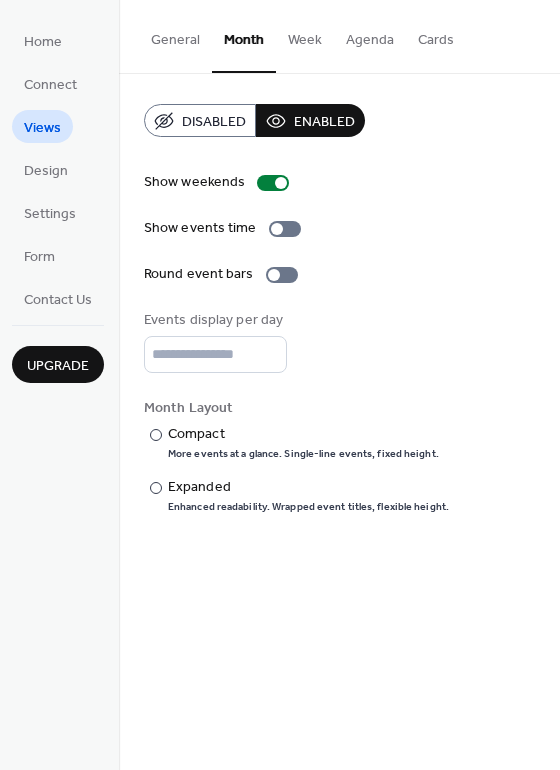 click on "General" at bounding box center (175, 35) 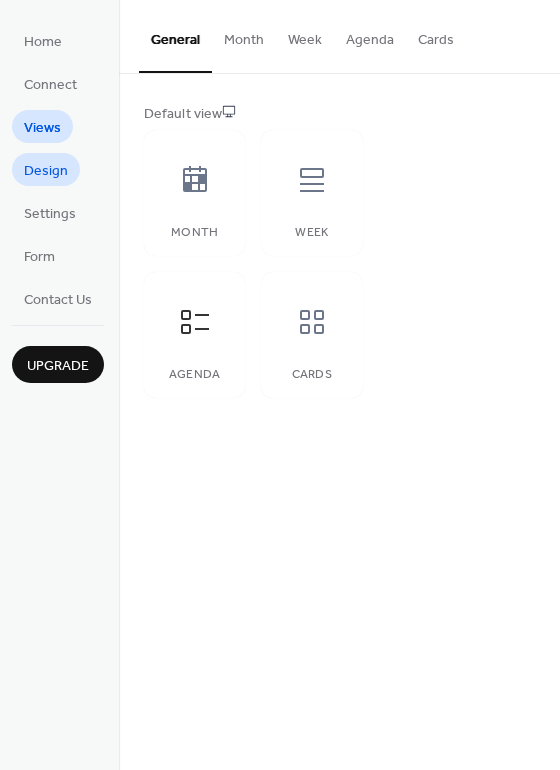 click on "Design" at bounding box center [46, 171] 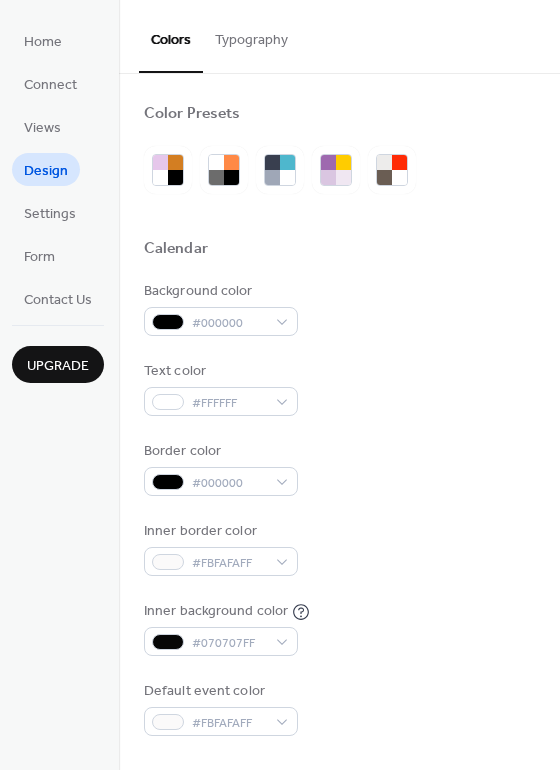 click on "Calendar" at bounding box center (339, 252) 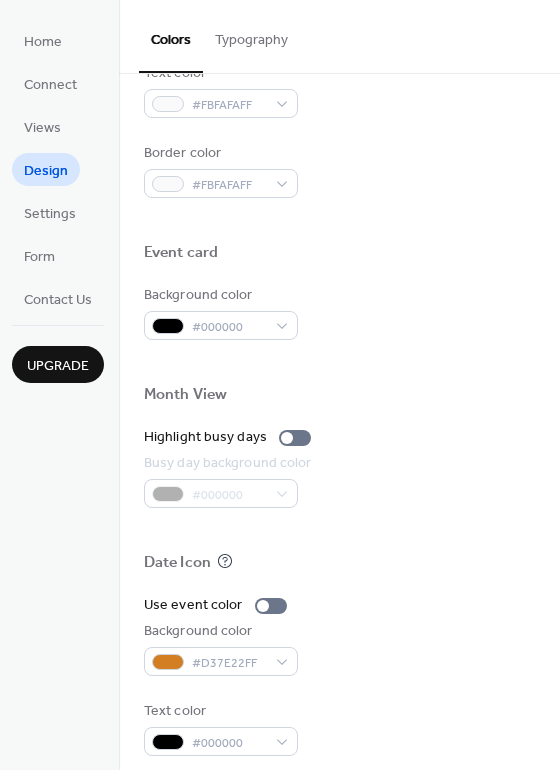scroll, scrollTop: 856, scrollLeft: 0, axis: vertical 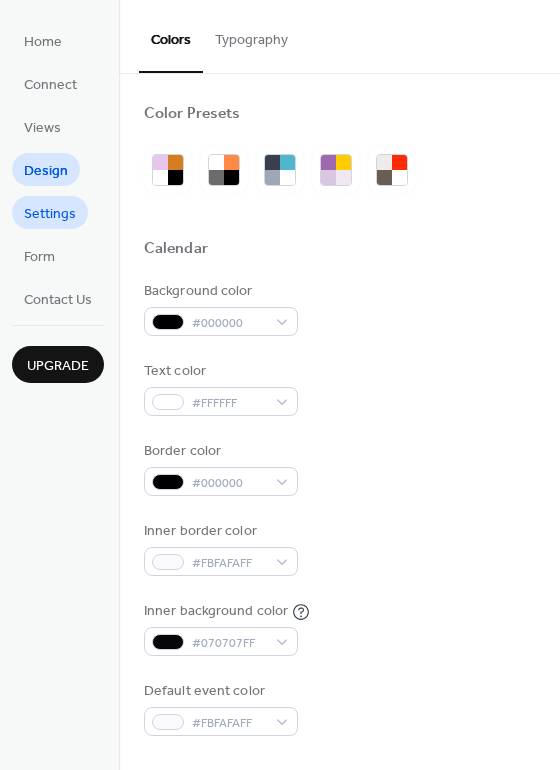 click on "Settings" at bounding box center (50, 214) 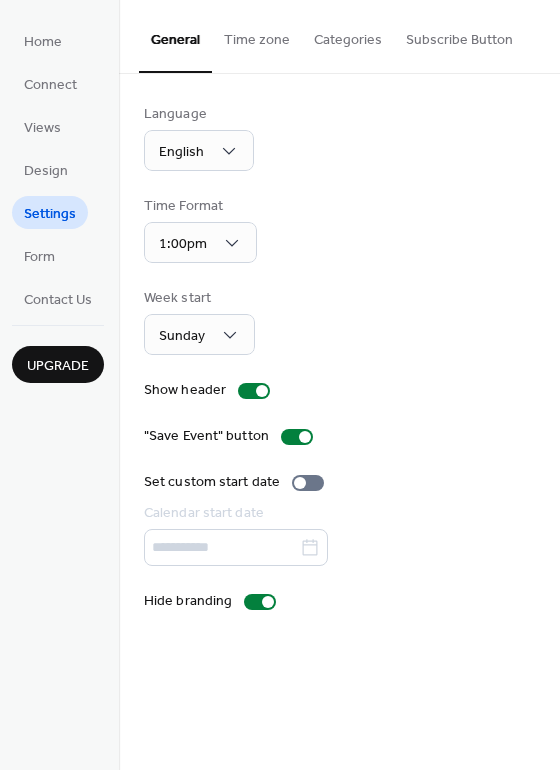 click on "Time Format [TIME]" at bounding box center (339, 229) 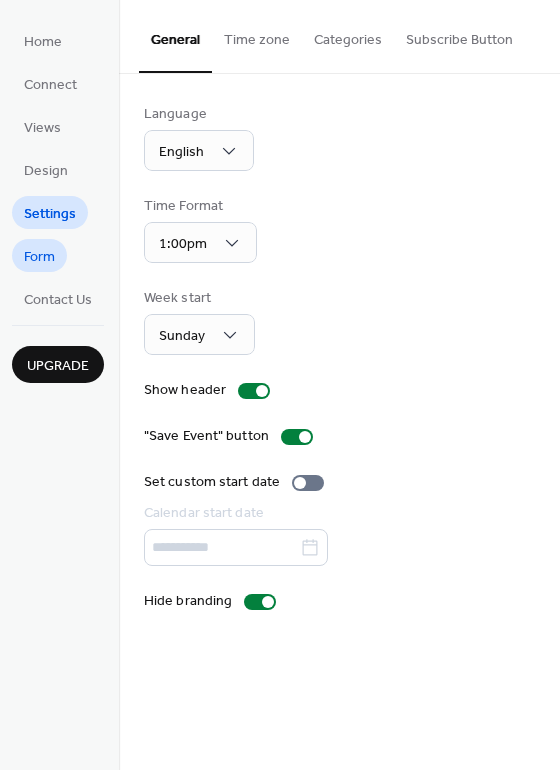click on "Form" at bounding box center (39, 257) 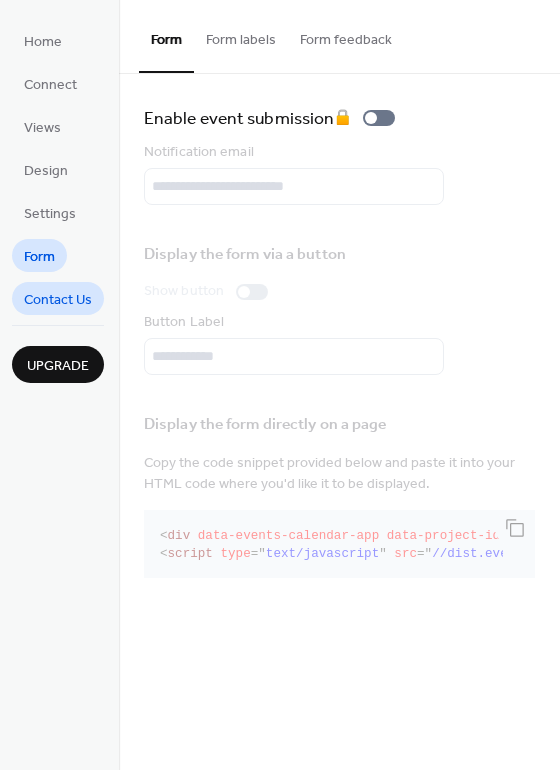 click on "Contact Us" at bounding box center [58, 300] 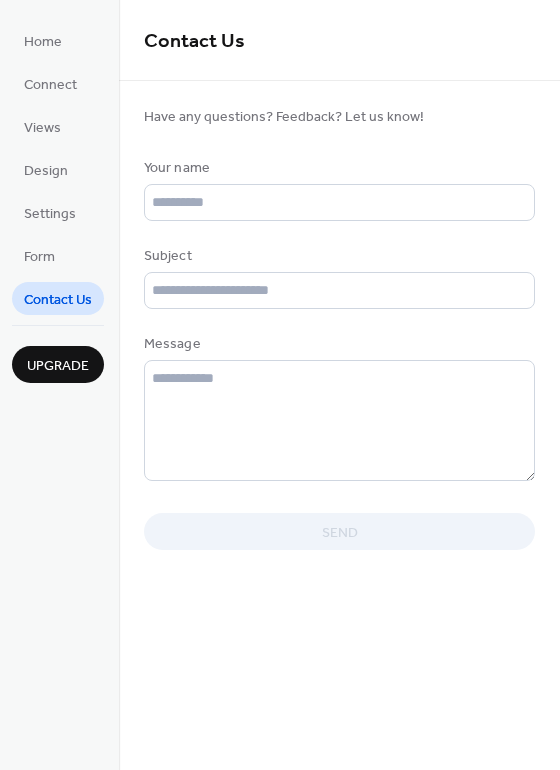 click on "Home" at bounding box center (43, 40) 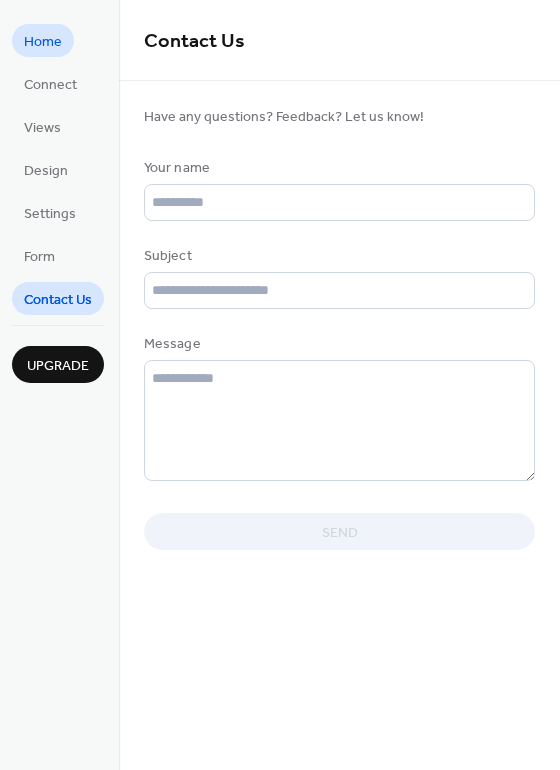 click on "Home" at bounding box center [43, 42] 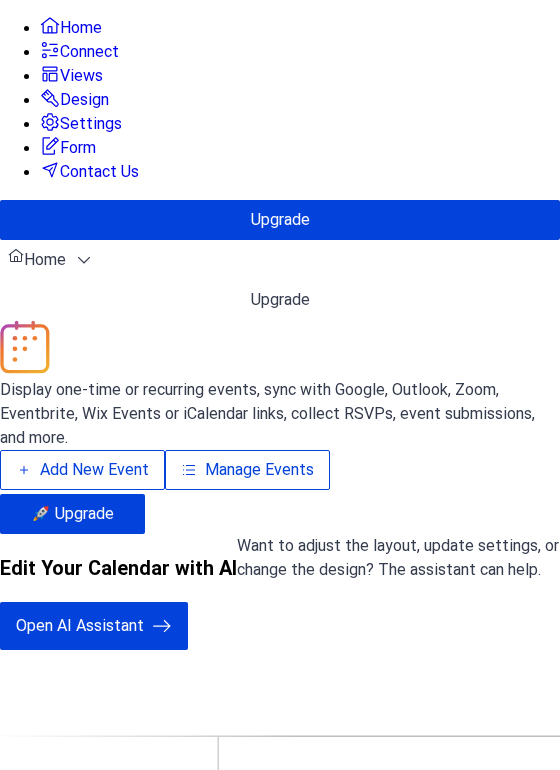 scroll, scrollTop: 0, scrollLeft: 0, axis: both 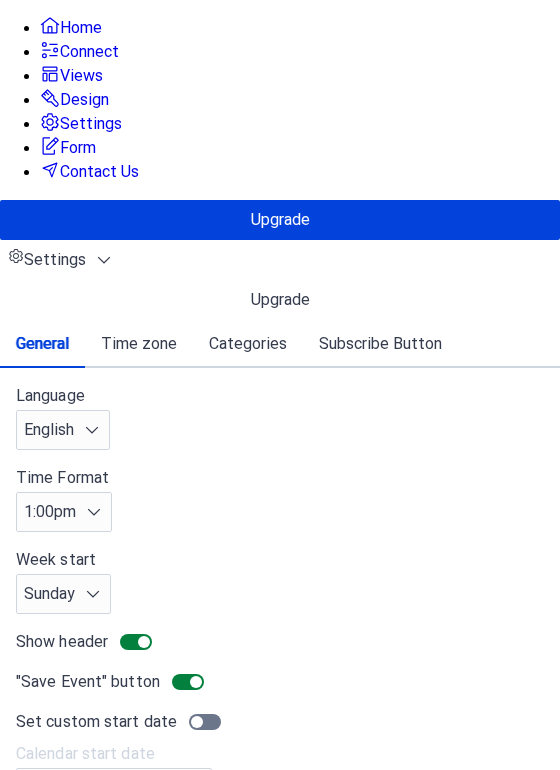click on "Time zone" at bounding box center (139, 344) 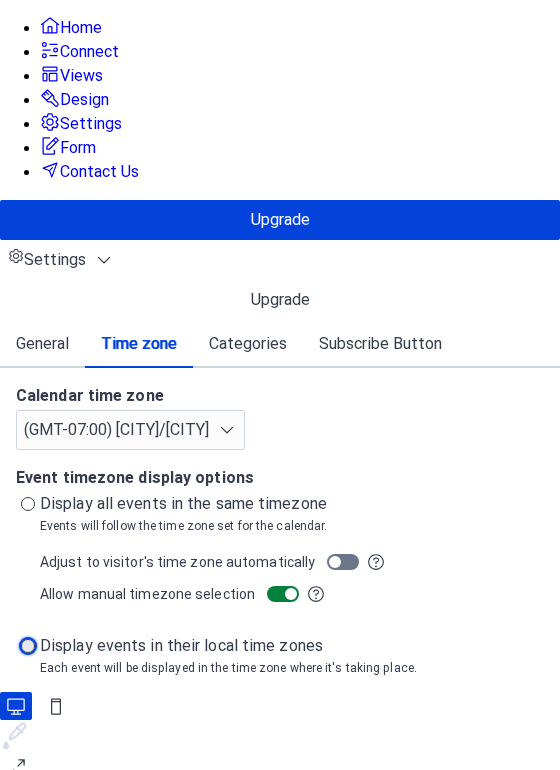 click at bounding box center (28, 646) 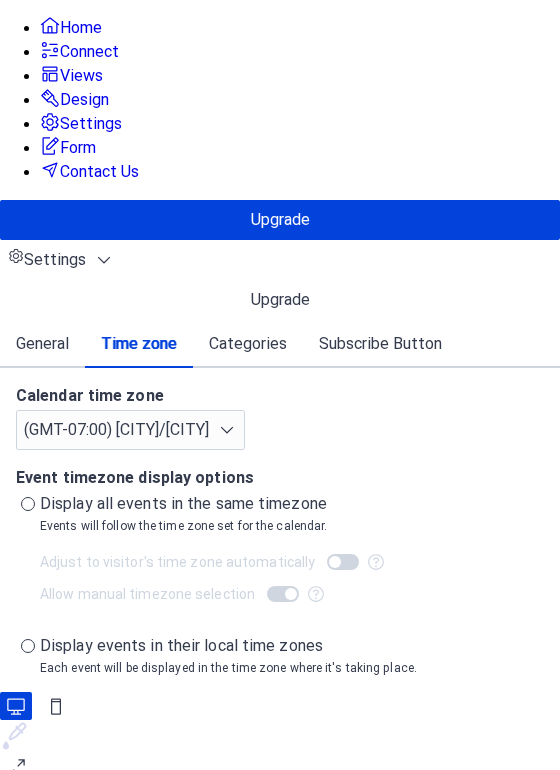 click on "Categories" at bounding box center (248, 344) 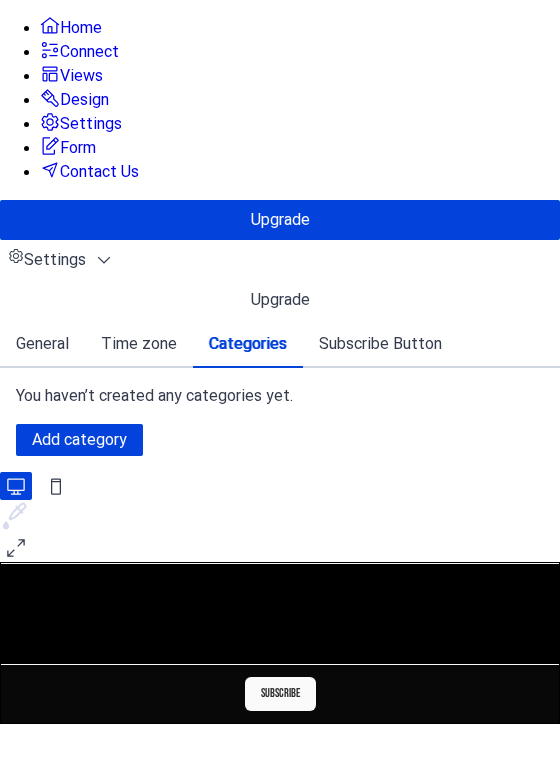 click on "Subscribe Button" at bounding box center [380, 344] 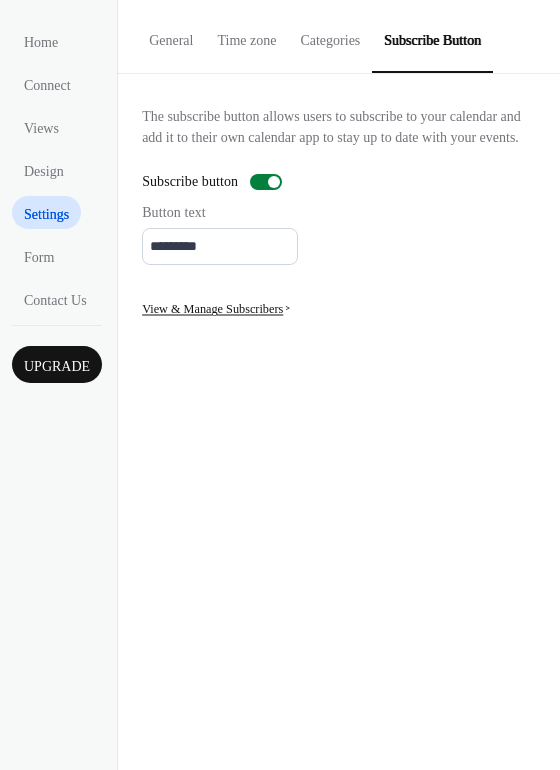 click on "View & Manage Subscribers" at bounding box center [212, 309] 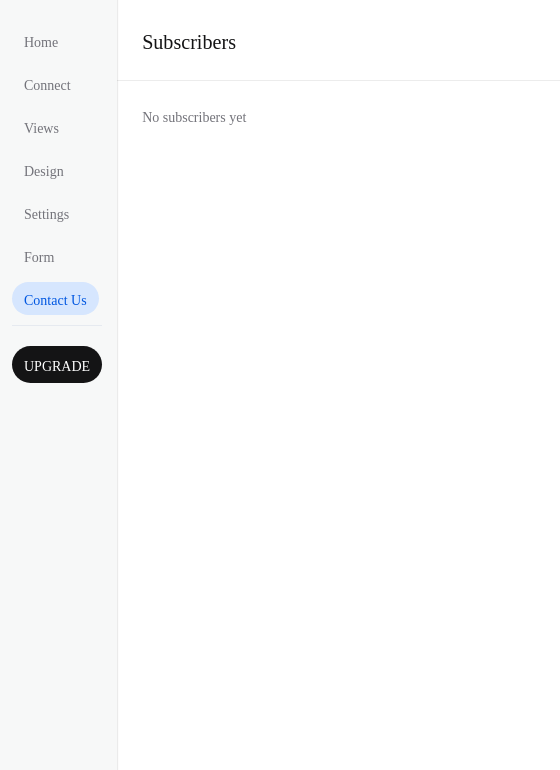 click on "Contact Us" at bounding box center [55, 300] 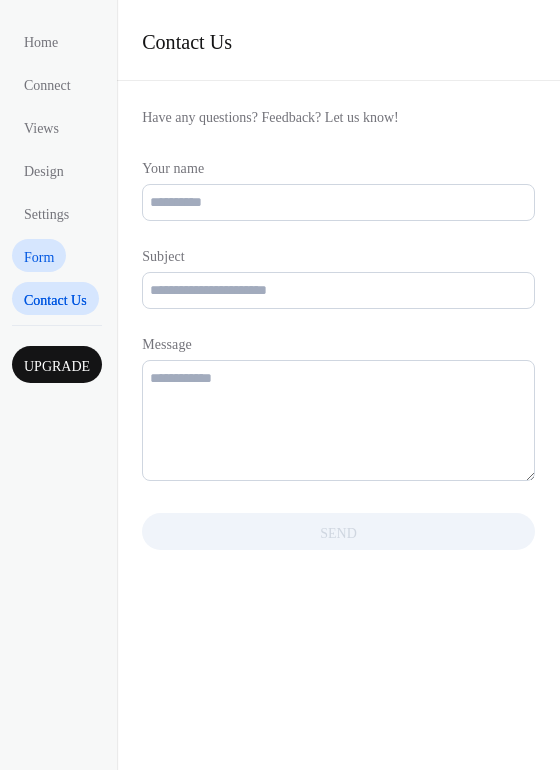 click on "Form" at bounding box center (39, 257) 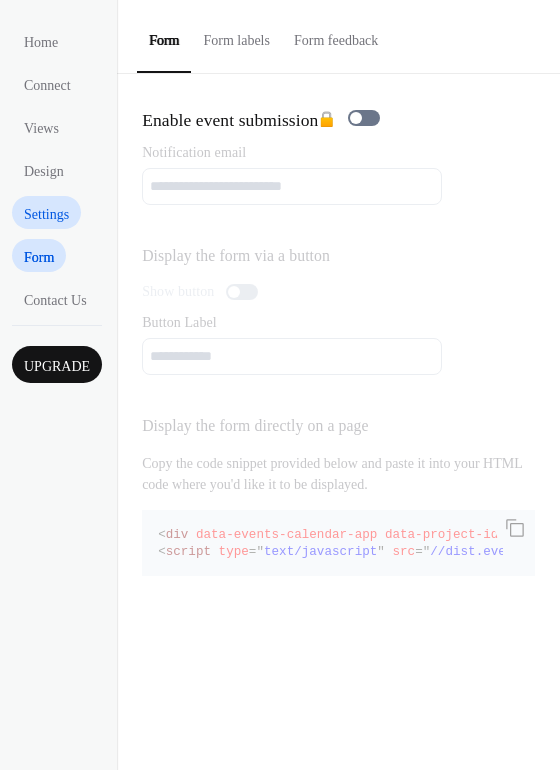 click on "Settings" at bounding box center [46, 214] 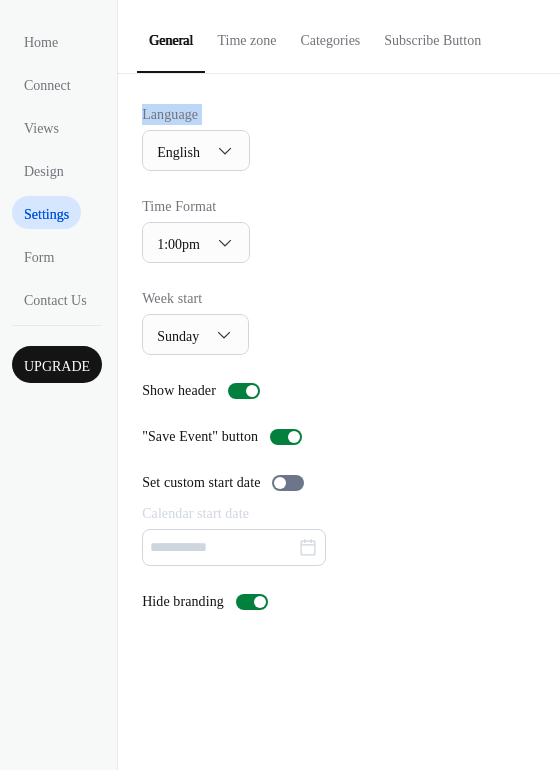 drag, startPoint x: 552, startPoint y: 84, endPoint x: 552, endPoint y: 146, distance: 62 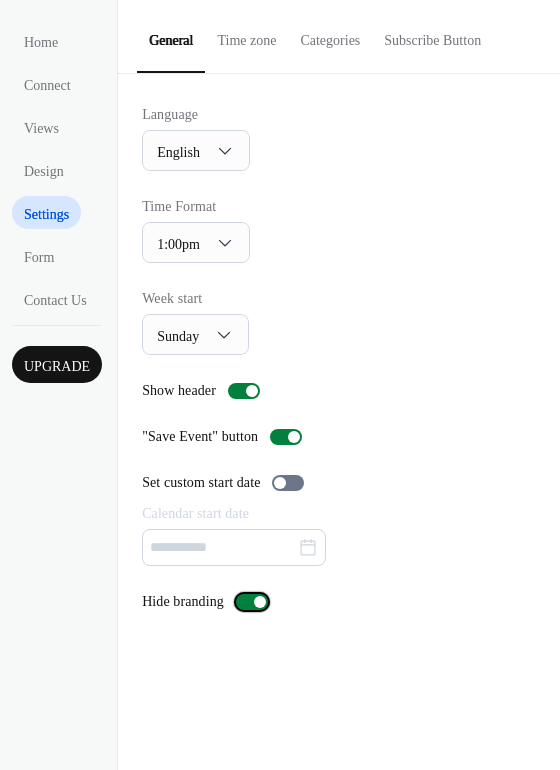 click at bounding box center [252, 602] 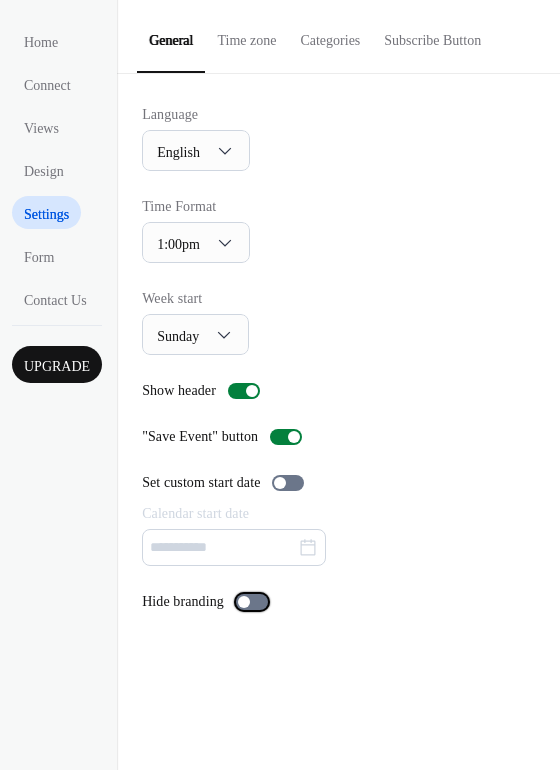 click at bounding box center [244, 602] 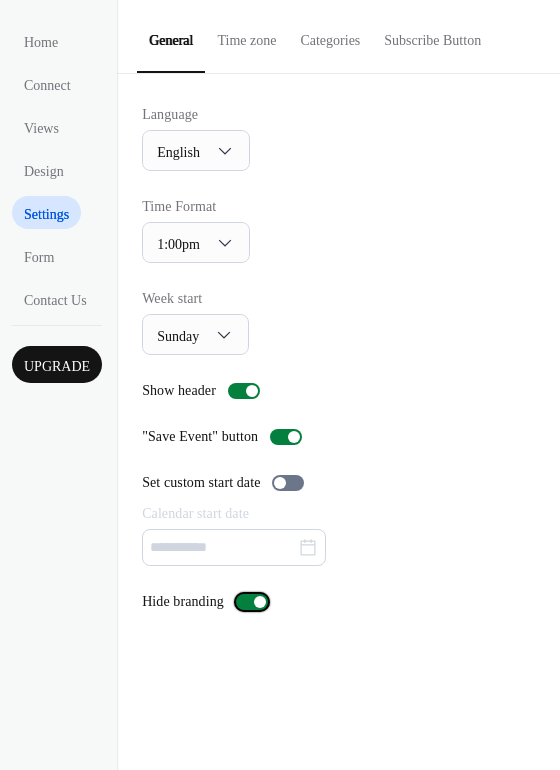 click at bounding box center (252, 602) 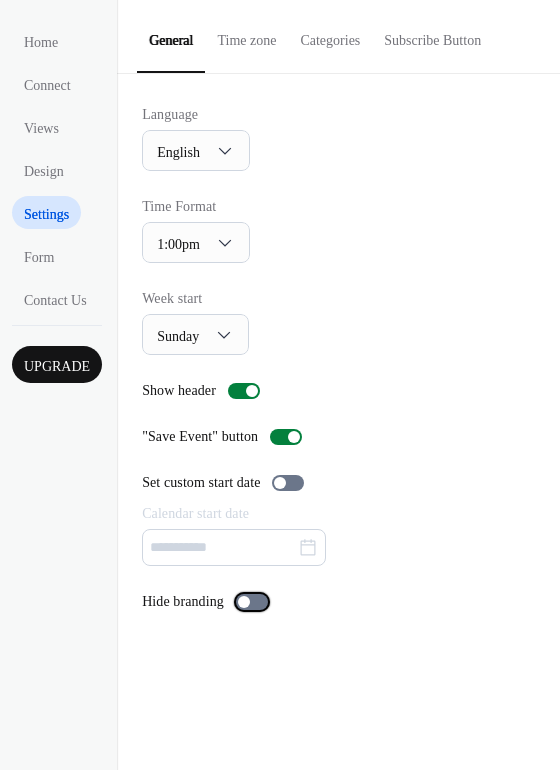 click at bounding box center (244, 602) 